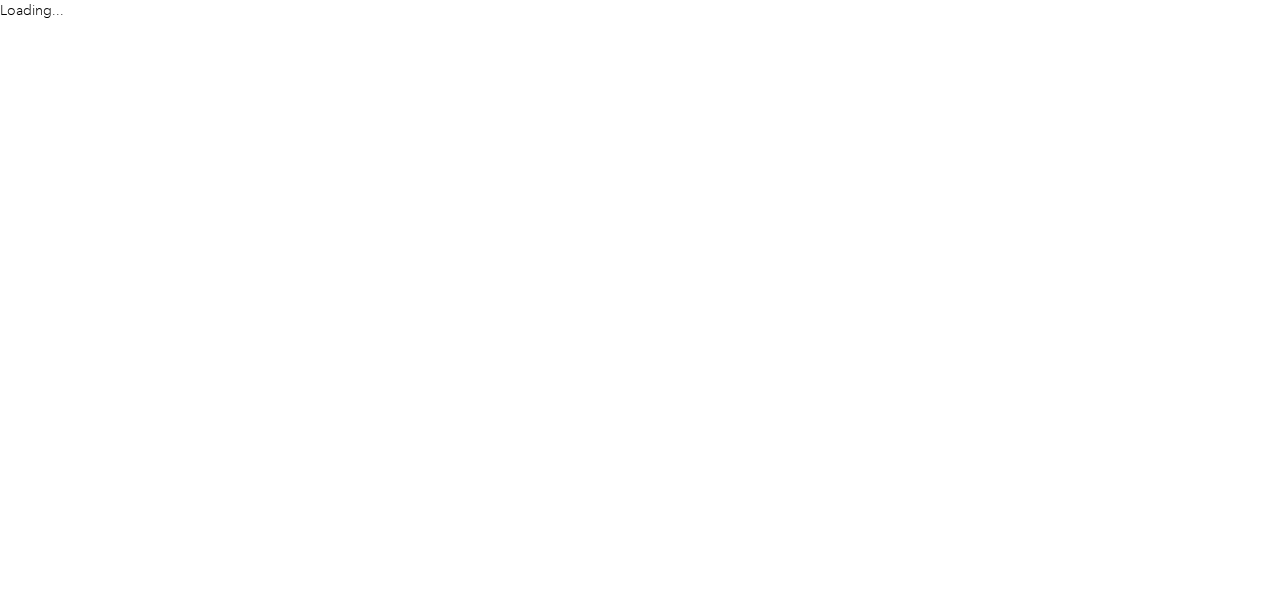 scroll, scrollTop: 0, scrollLeft: 0, axis: both 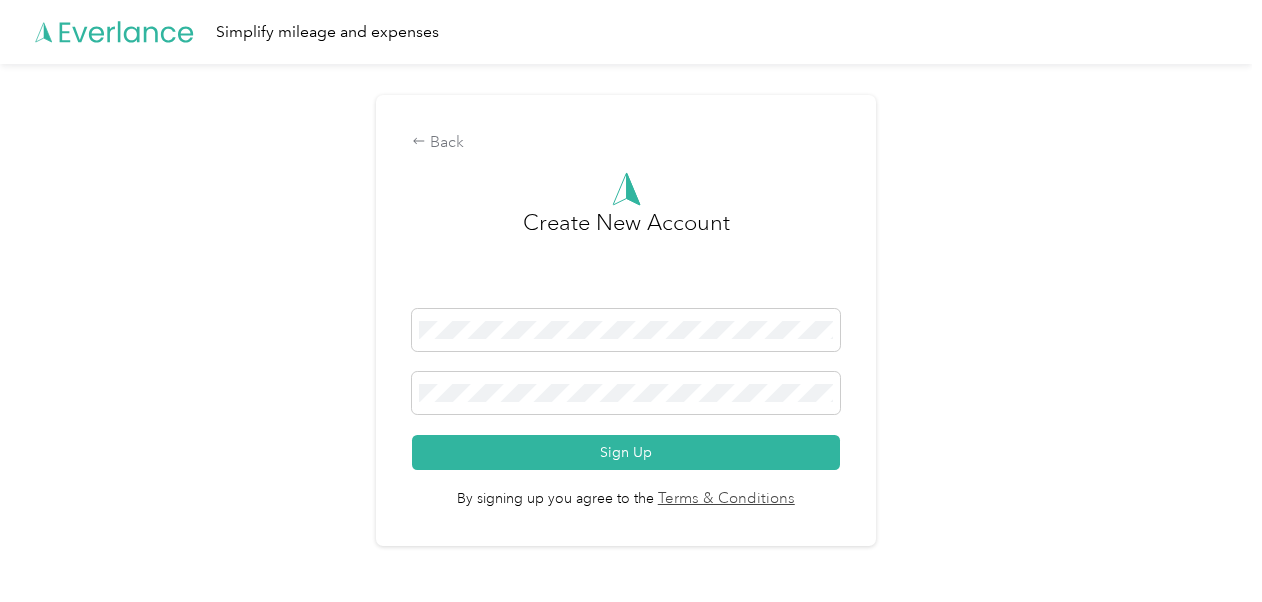 click on "Back Create New Account Sign Up By signing up you agree to the Terms & Conditions" at bounding box center (626, 329) 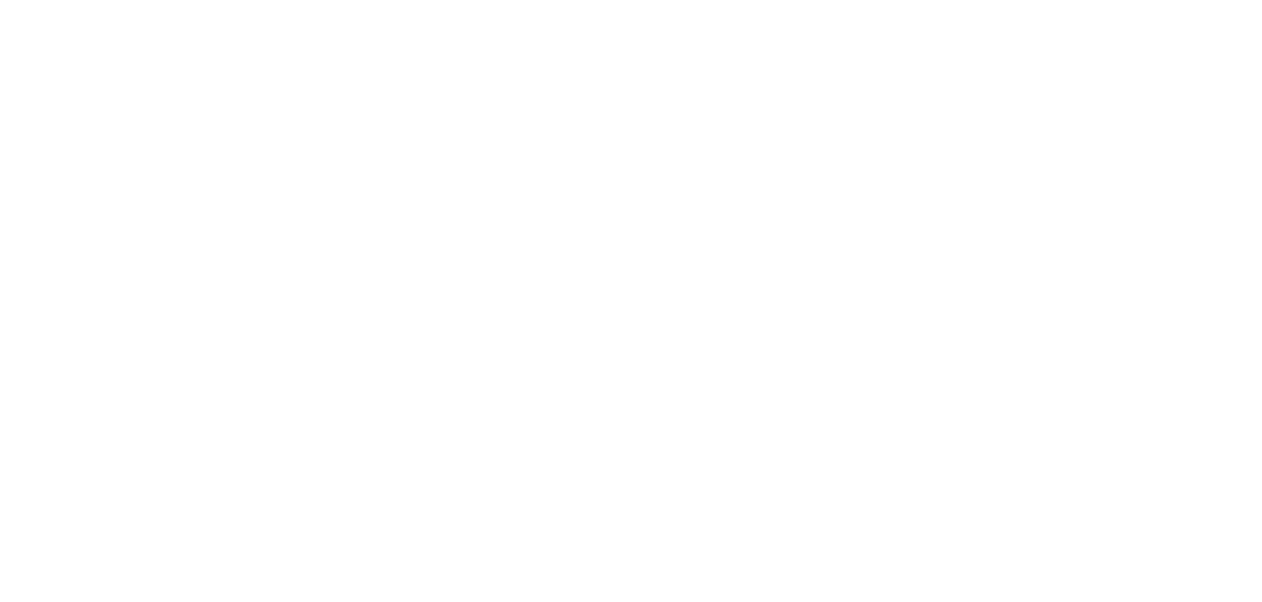 scroll, scrollTop: 0, scrollLeft: 0, axis: both 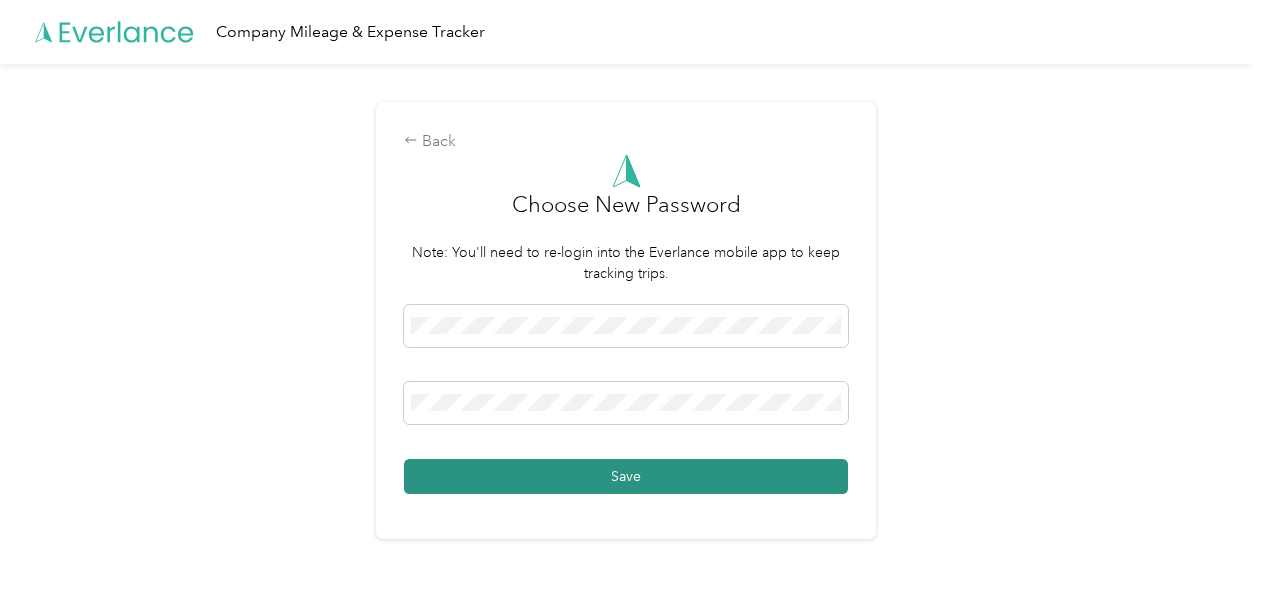 click on "Save" at bounding box center (626, 476) 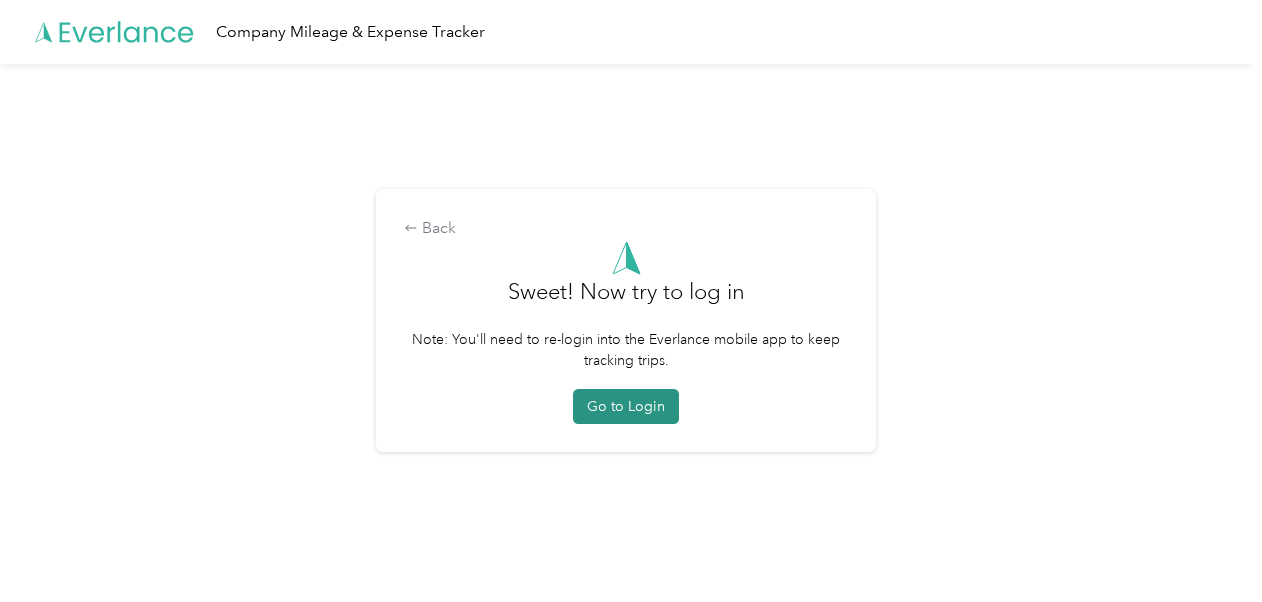 click on "Go to Login" at bounding box center (626, 406) 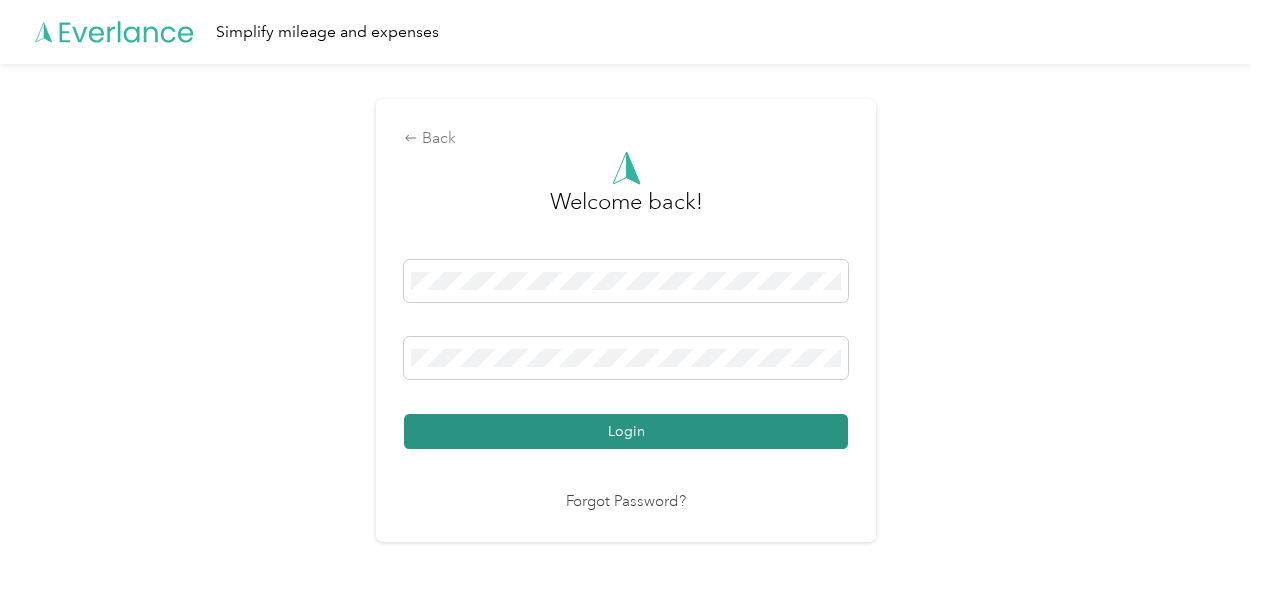 click on "Login" at bounding box center (626, 431) 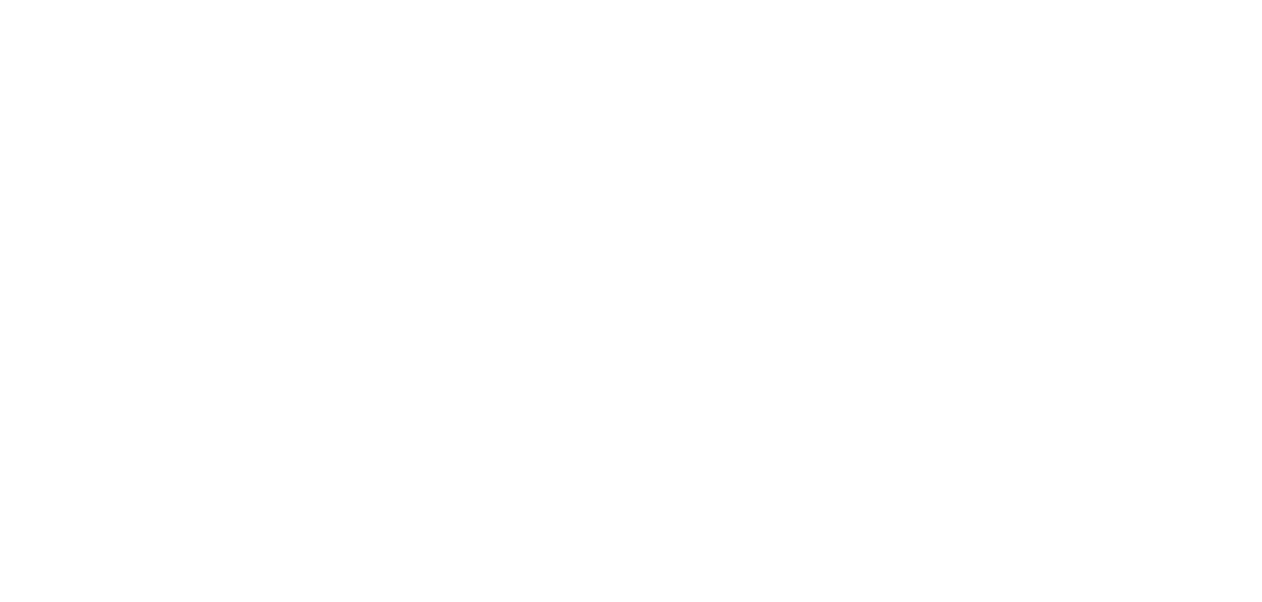 scroll, scrollTop: 0, scrollLeft: 0, axis: both 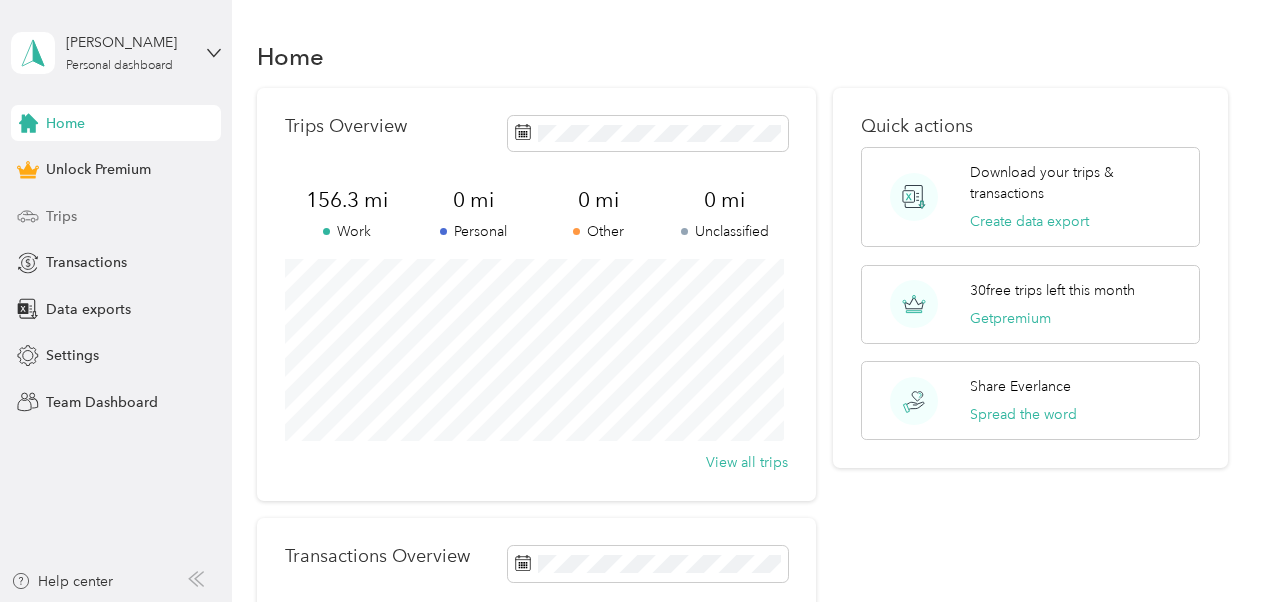 click on "Trips" at bounding box center [116, 216] 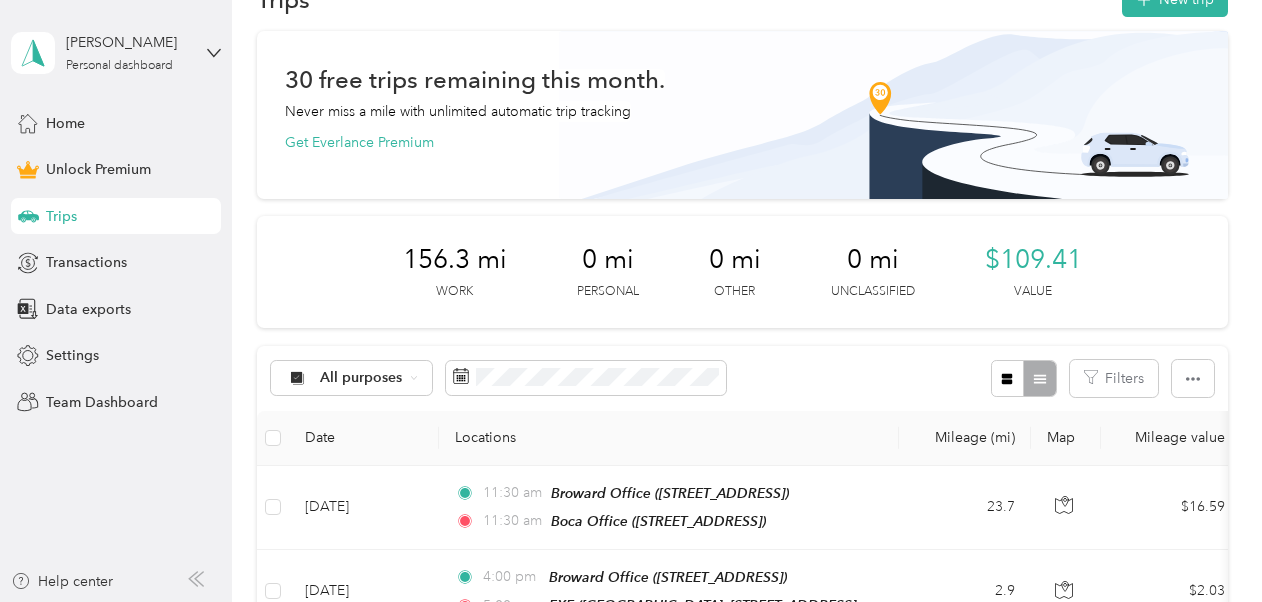 scroll, scrollTop: 0, scrollLeft: 0, axis: both 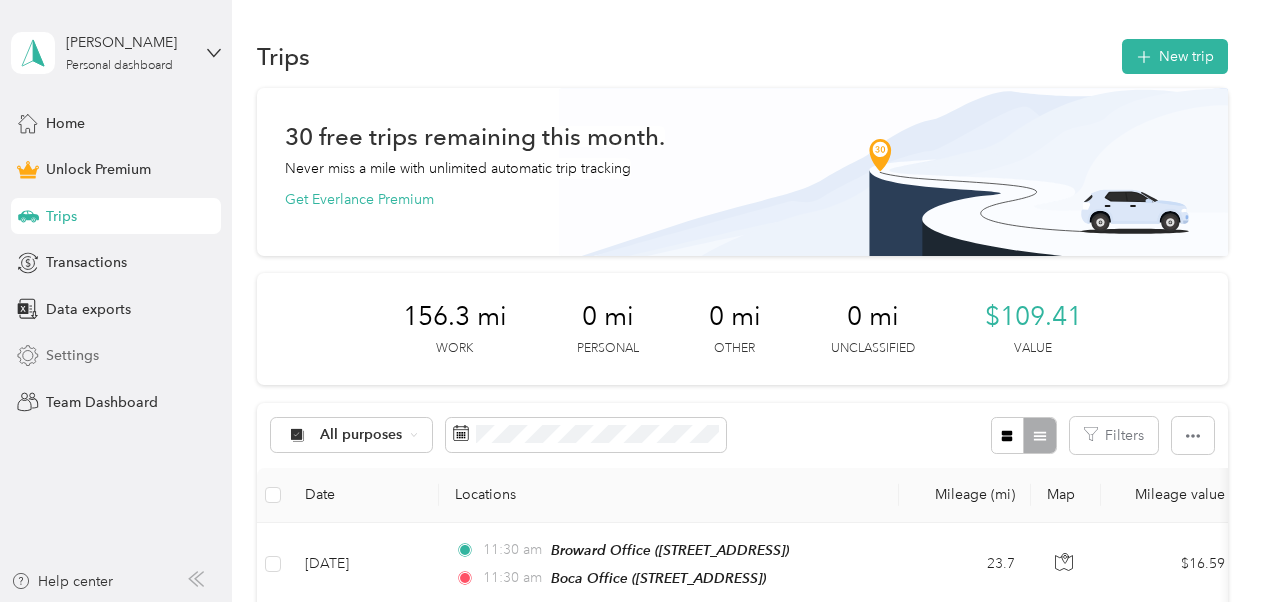 click on "Settings" at bounding box center [116, 356] 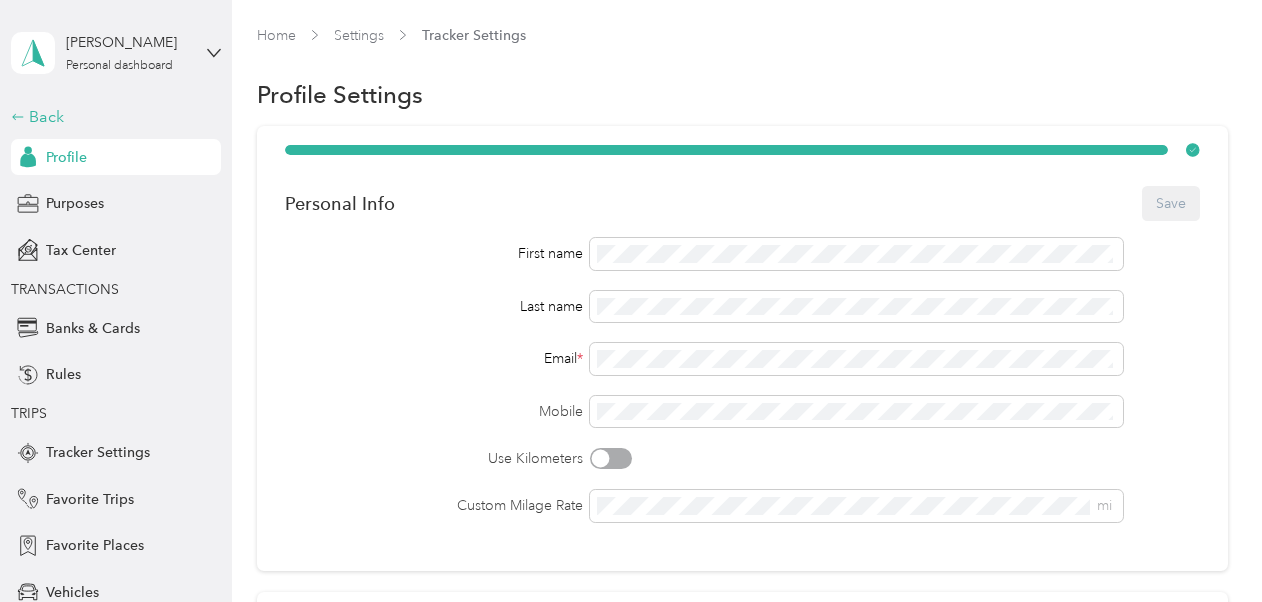 click on "Back" at bounding box center [111, 117] 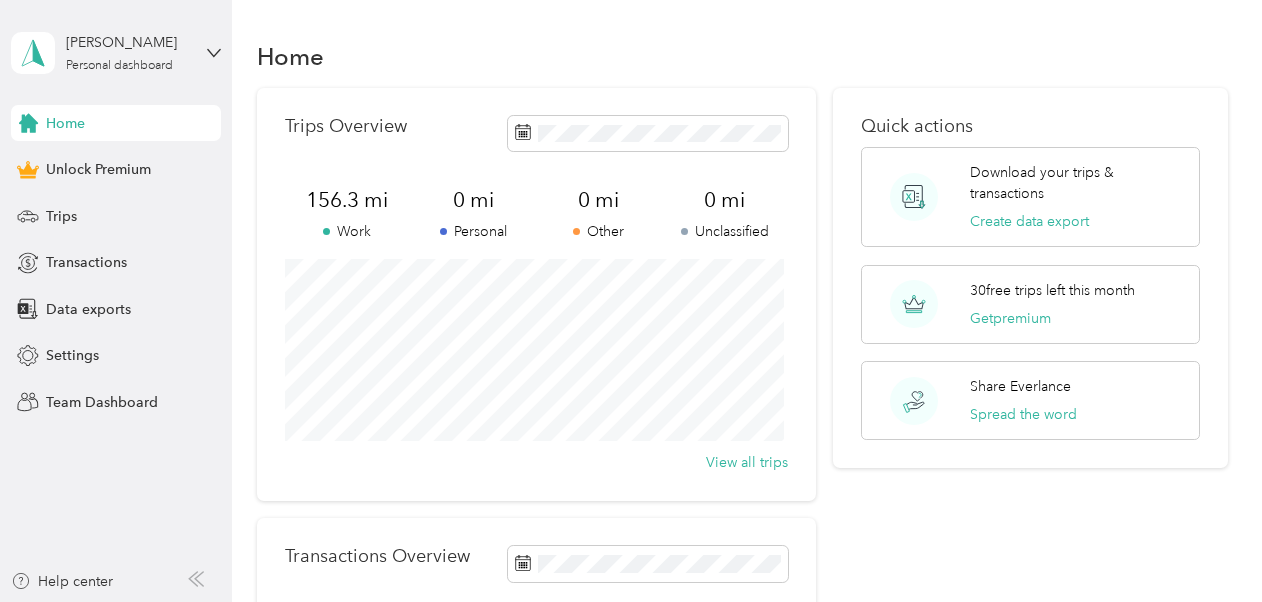 click on "Home" at bounding box center (116, 123) 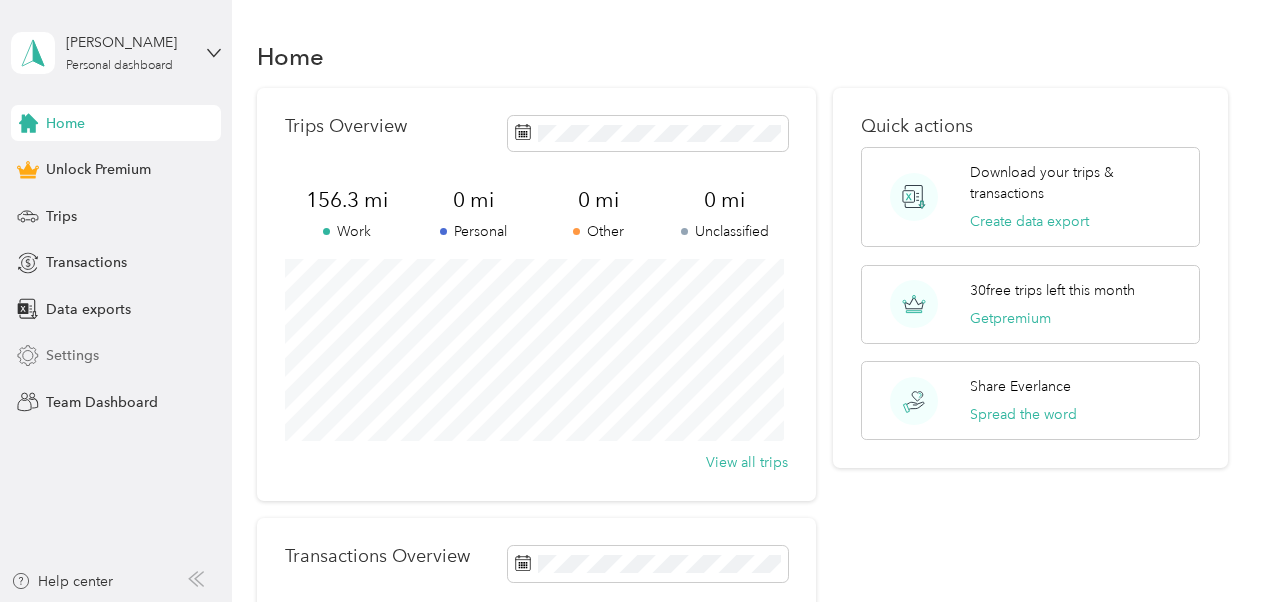 click on "Settings" at bounding box center (72, 355) 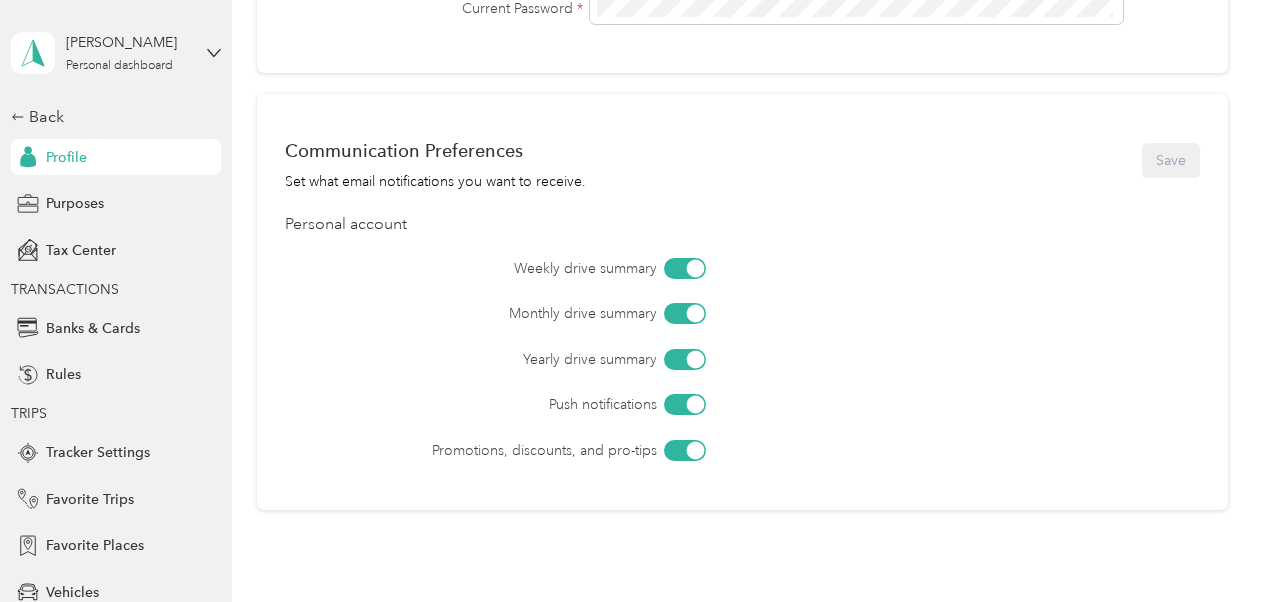 scroll, scrollTop: 800, scrollLeft: 0, axis: vertical 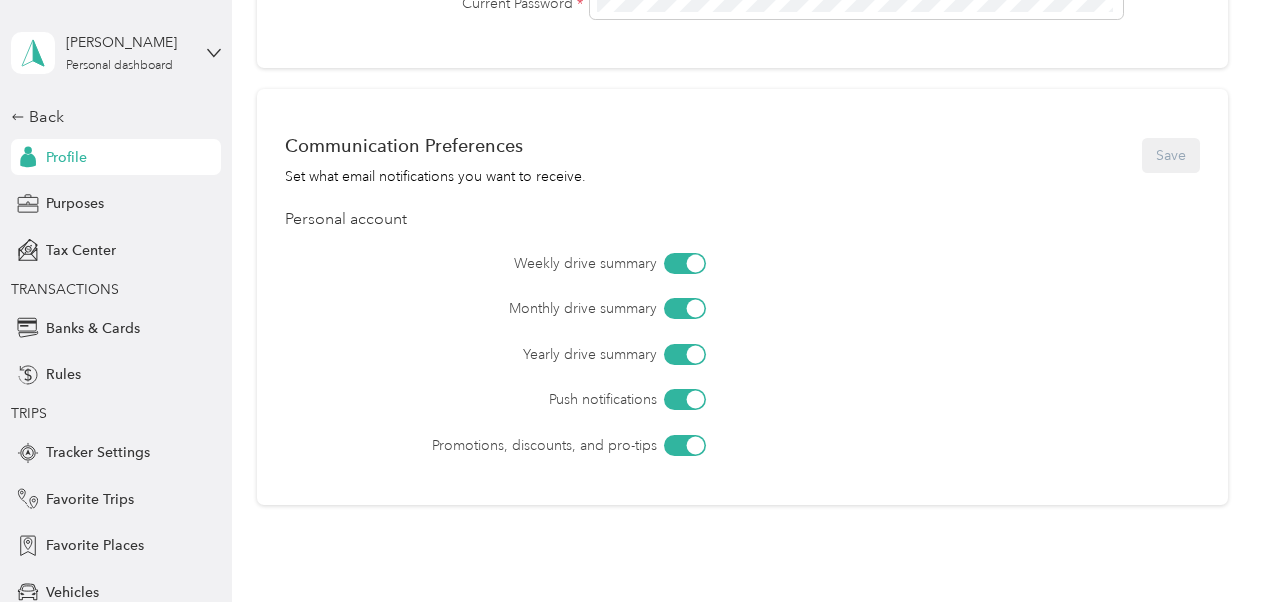 click at bounding box center [696, 263] 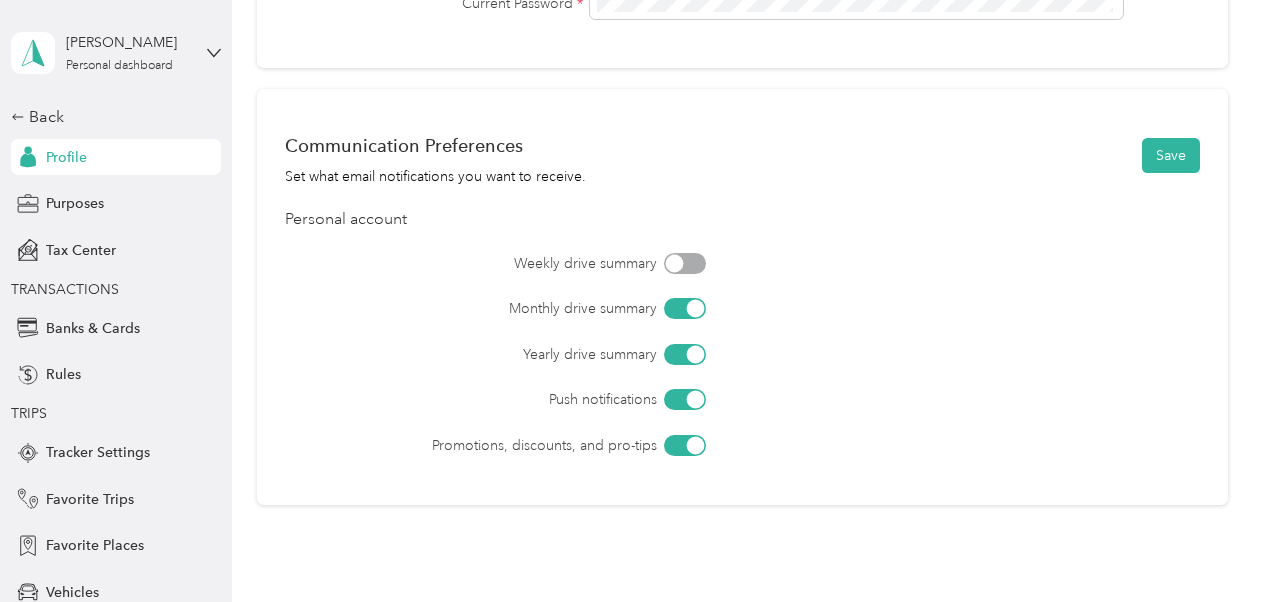 click at bounding box center (685, 354) 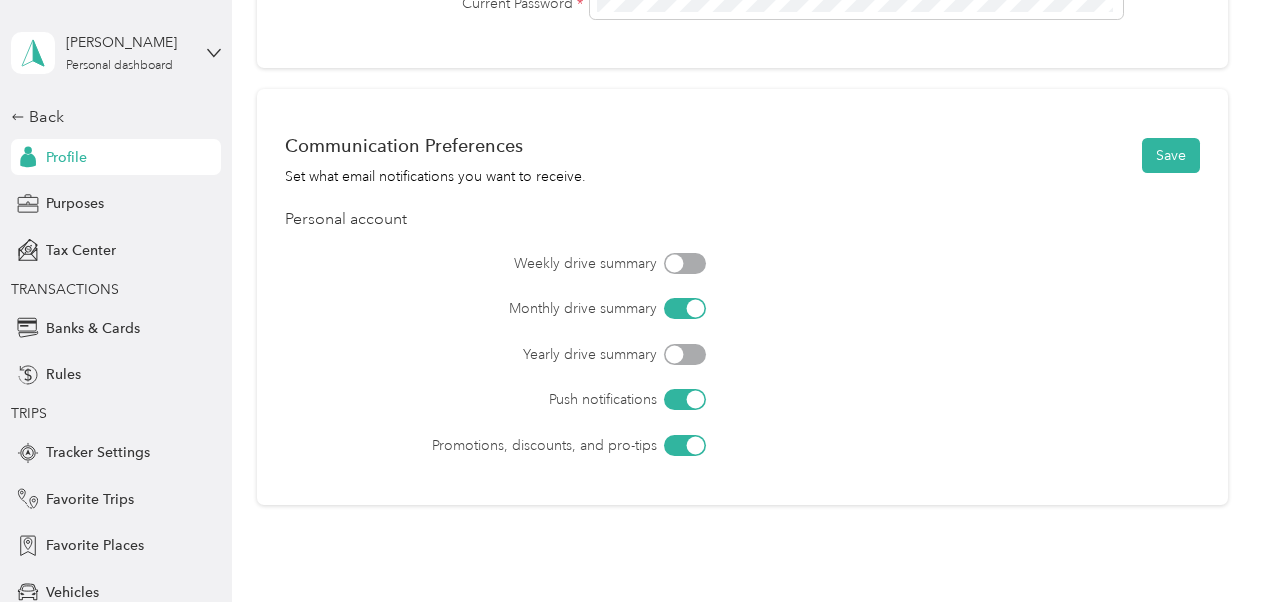 click at bounding box center (696, 445) 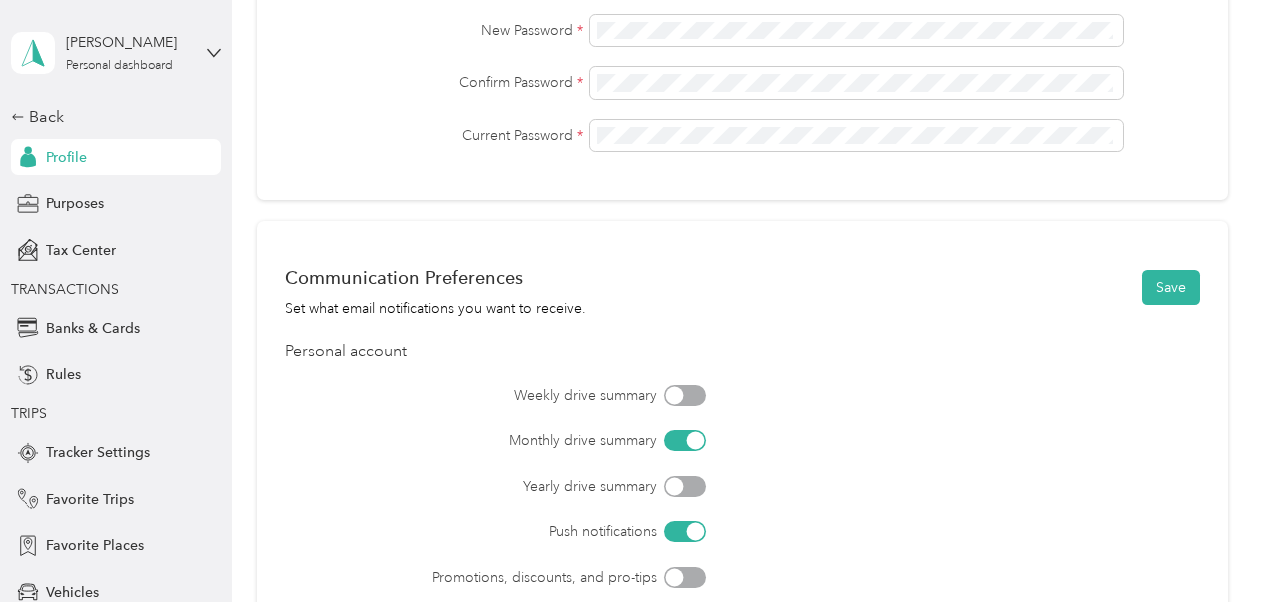 scroll, scrollTop: 530, scrollLeft: 0, axis: vertical 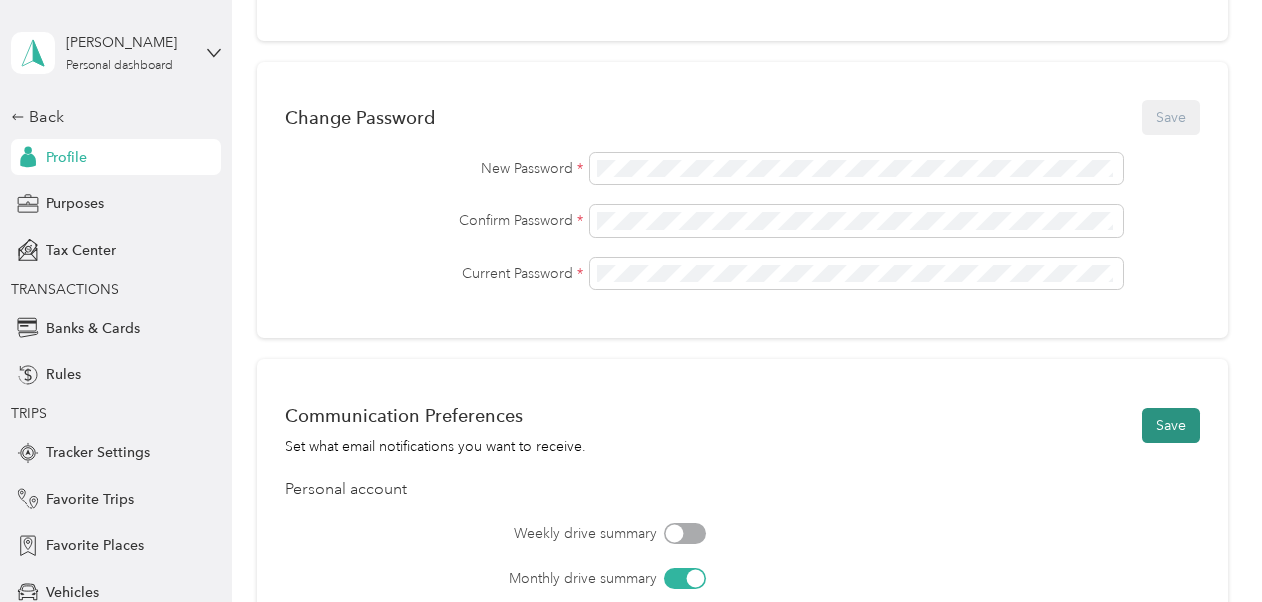 click on "Save" at bounding box center (1171, 425) 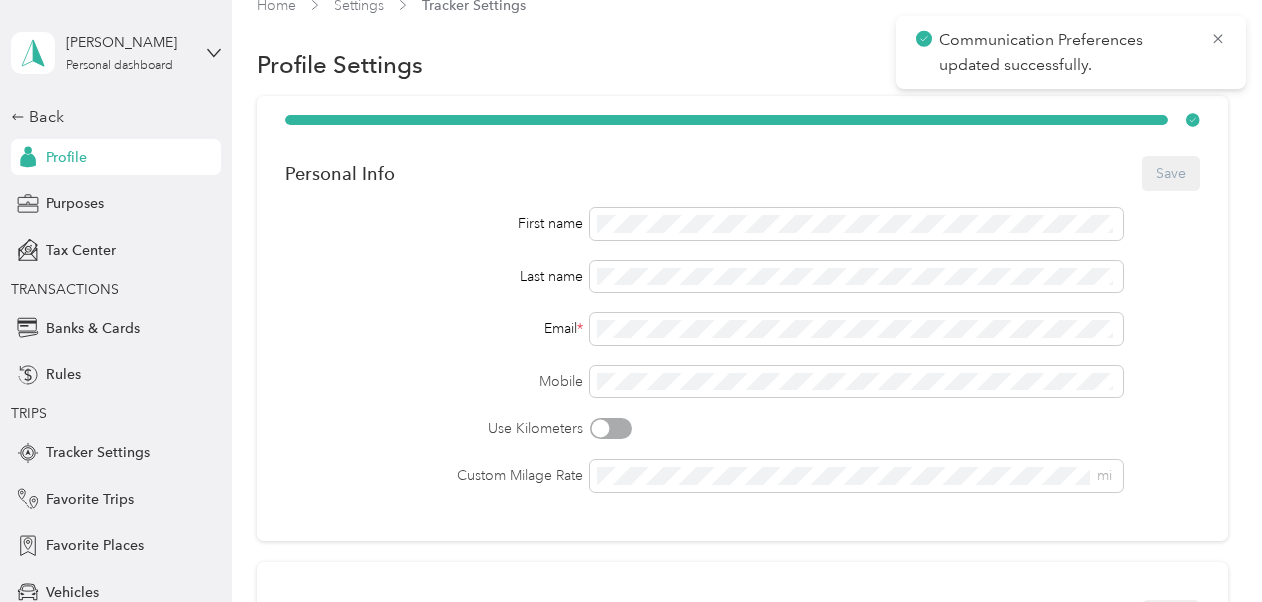scroll, scrollTop: 0, scrollLeft: 0, axis: both 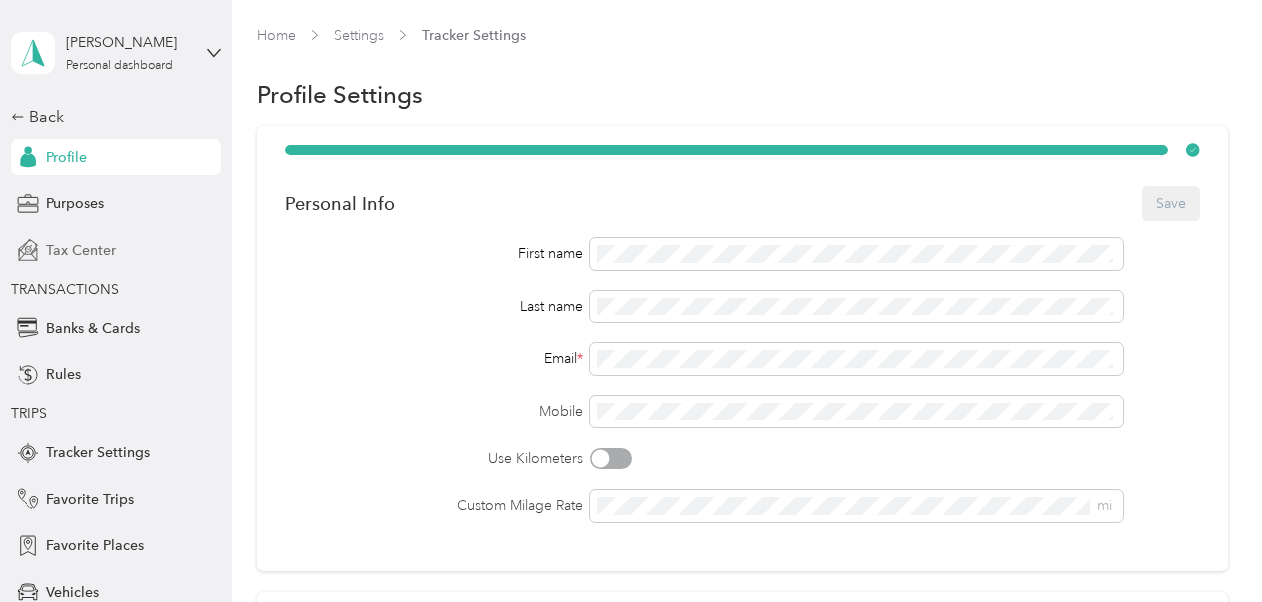 click on "Tax Center" at bounding box center (81, 250) 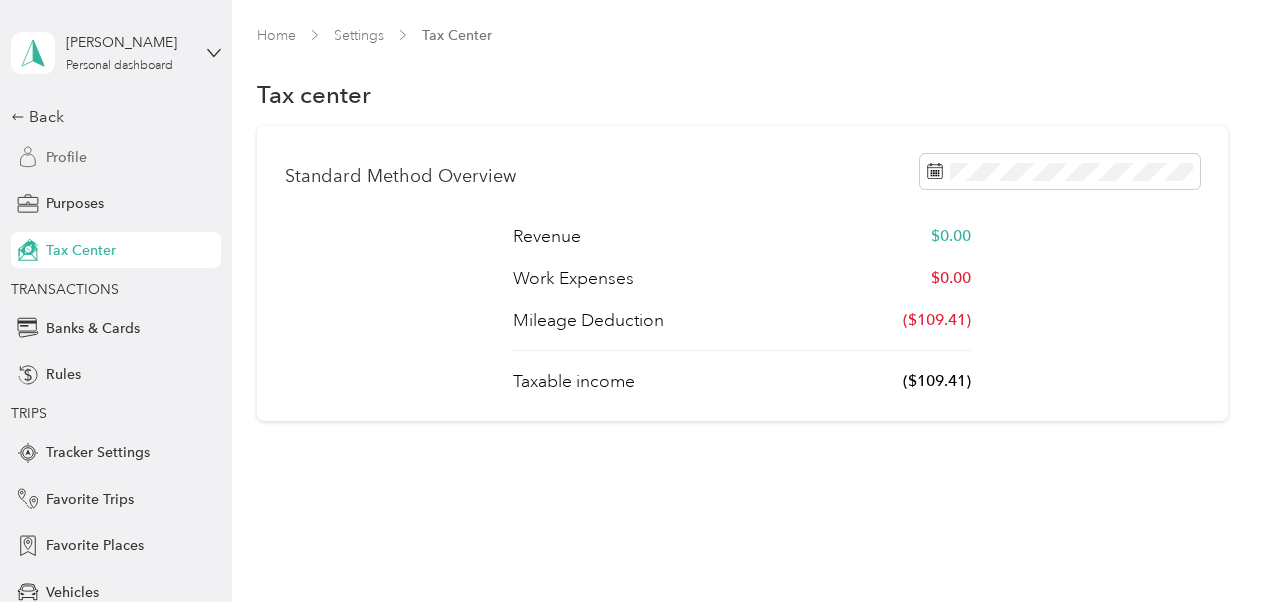 click on "Profile" at bounding box center [66, 157] 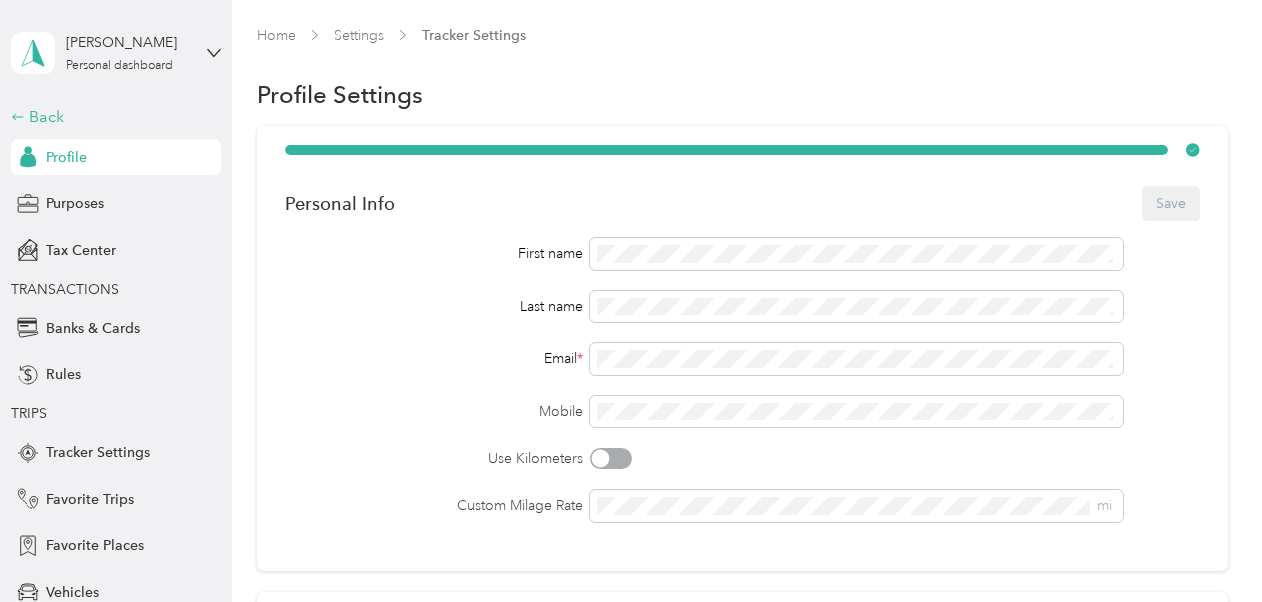 click on "Back" at bounding box center (111, 117) 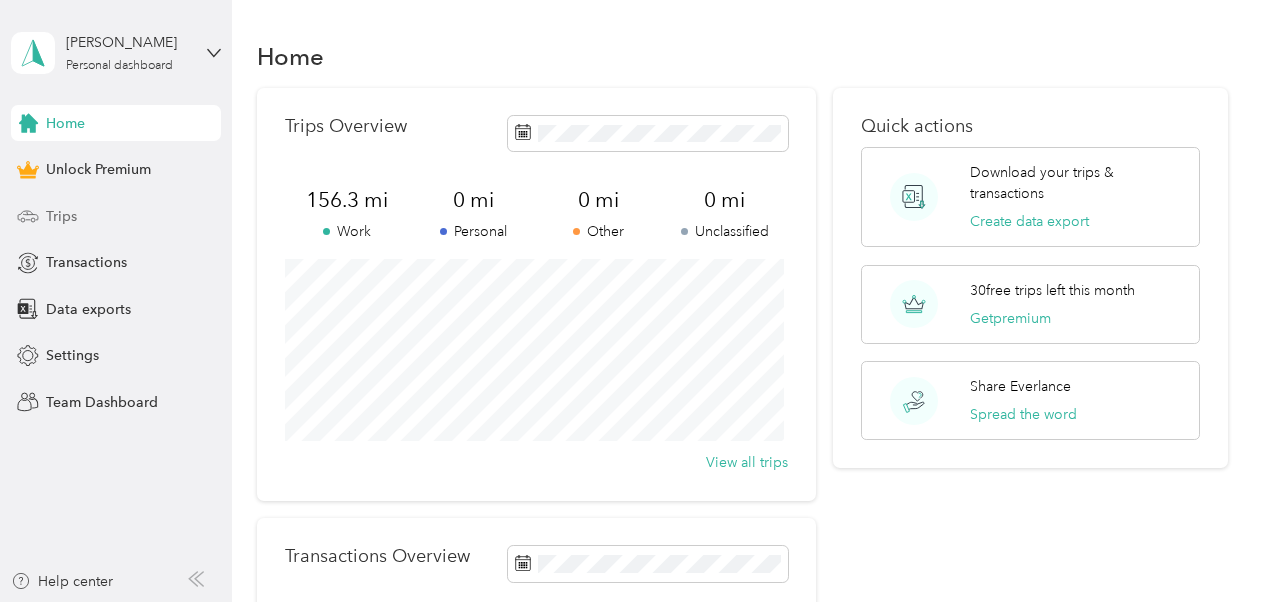 click on "Trips" at bounding box center (116, 216) 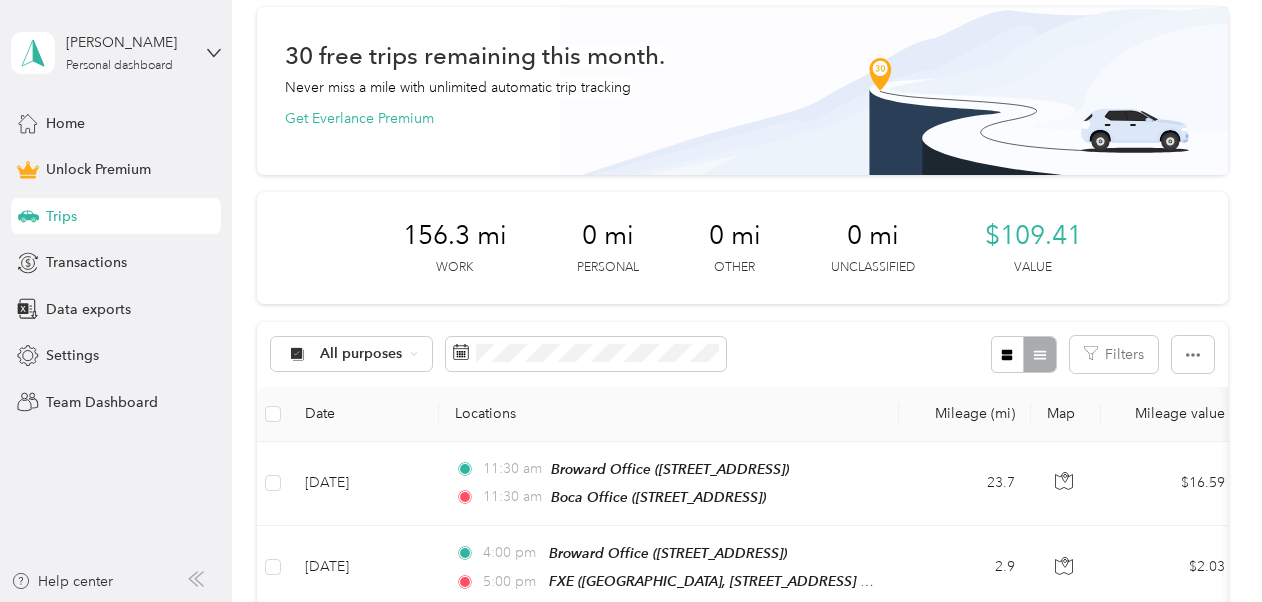 scroll, scrollTop: 100, scrollLeft: 0, axis: vertical 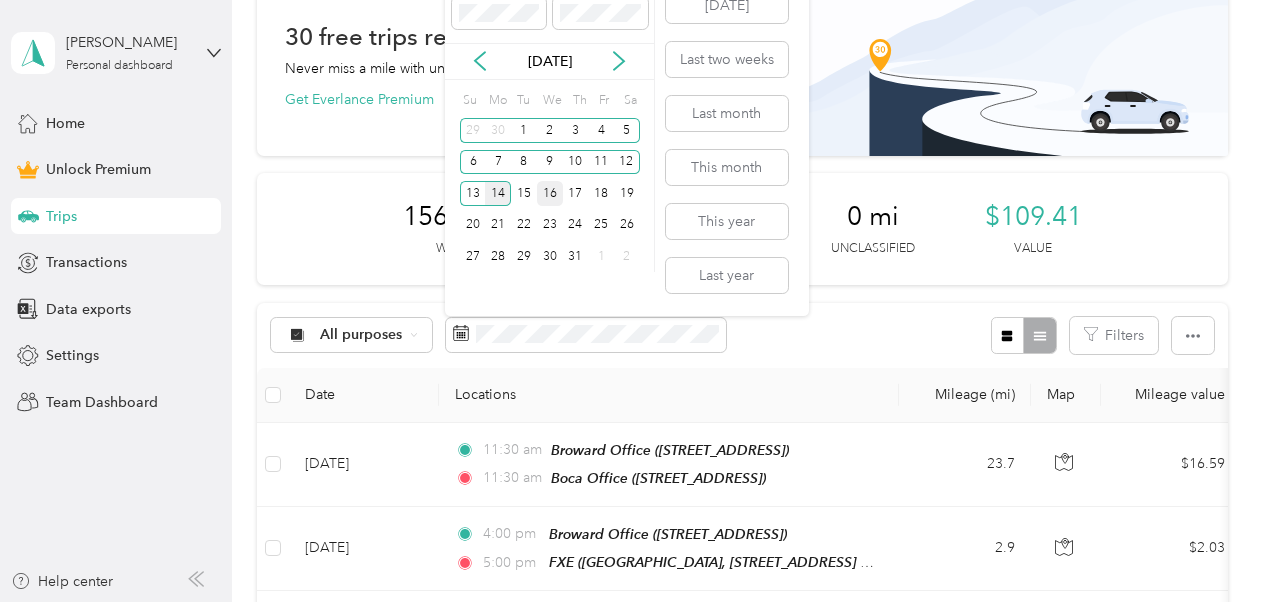 click on "16" at bounding box center (550, 193) 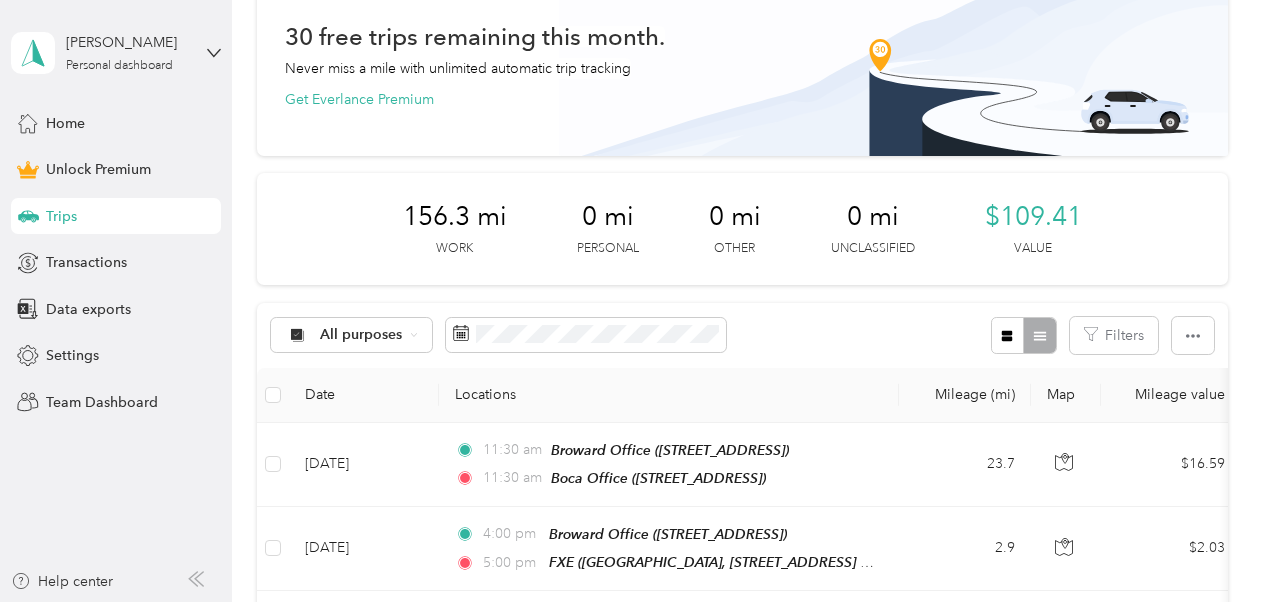 click on "All purposes Filters" at bounding box center (742, 335) 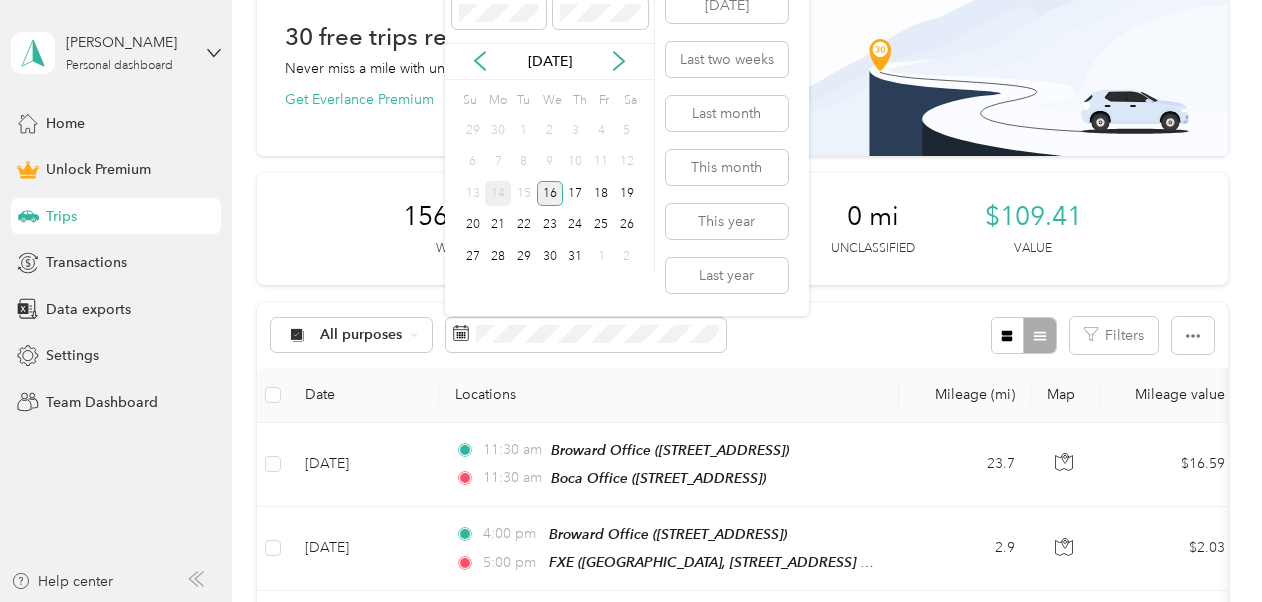 click on "16" at bounding box center (550, 193) 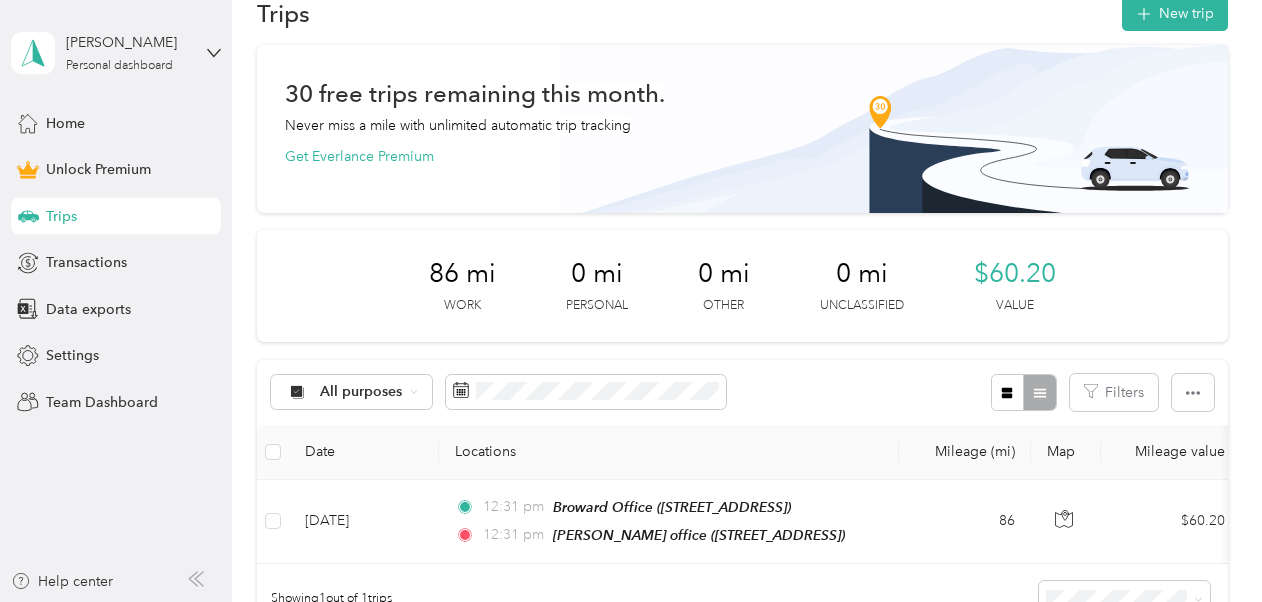 scroll, scrollTop: 0, scrollLeft: 0, axis: both 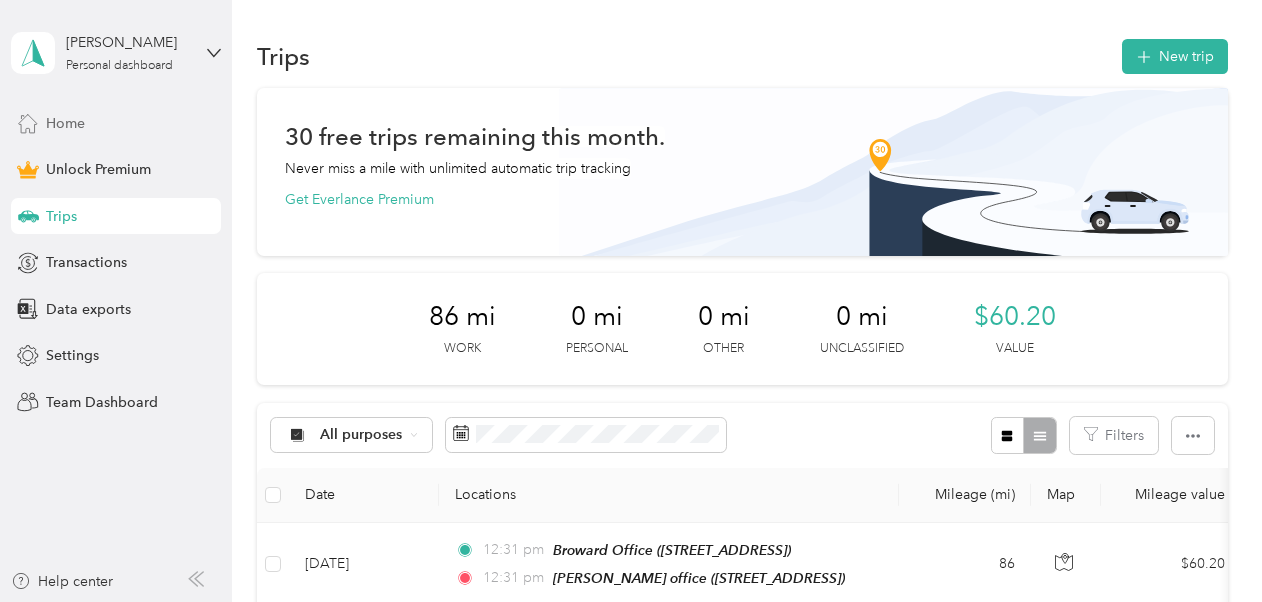 click on "Home" at bounding box center (65, 123) 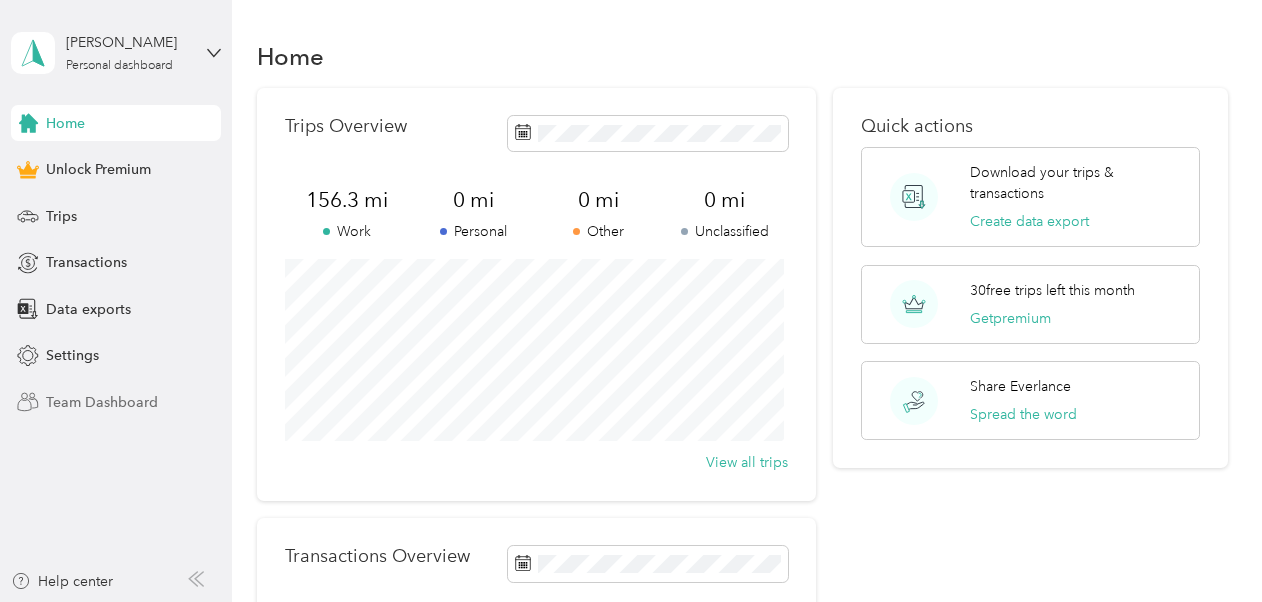 click on "Team Dashboard" at bounding box center [102, 402] 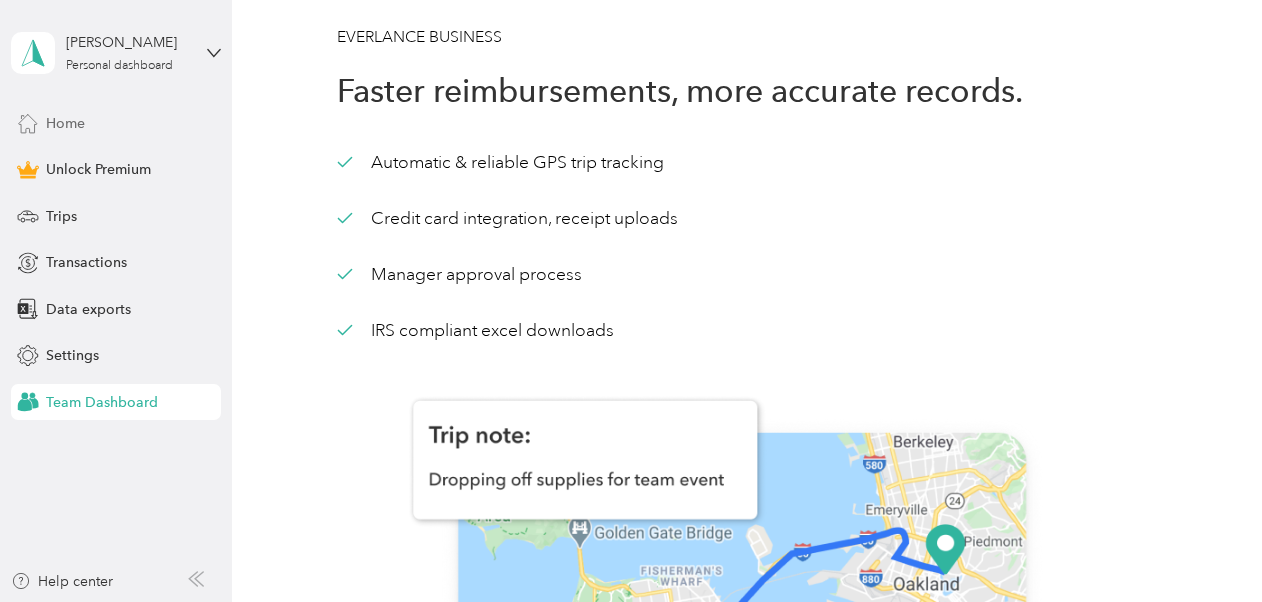 click on "Home" at bounding box center [65, 123] 